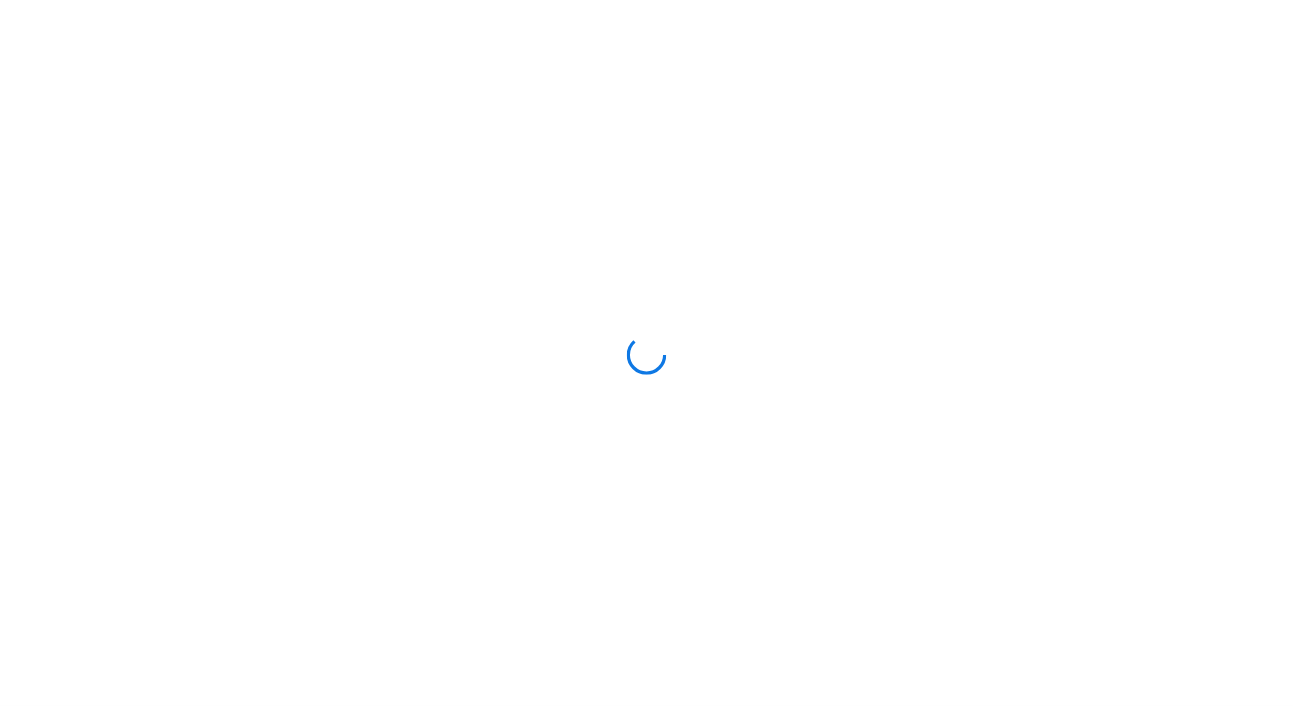 scroll, scrollTop: 0, scrollLeft: 0, axis: both 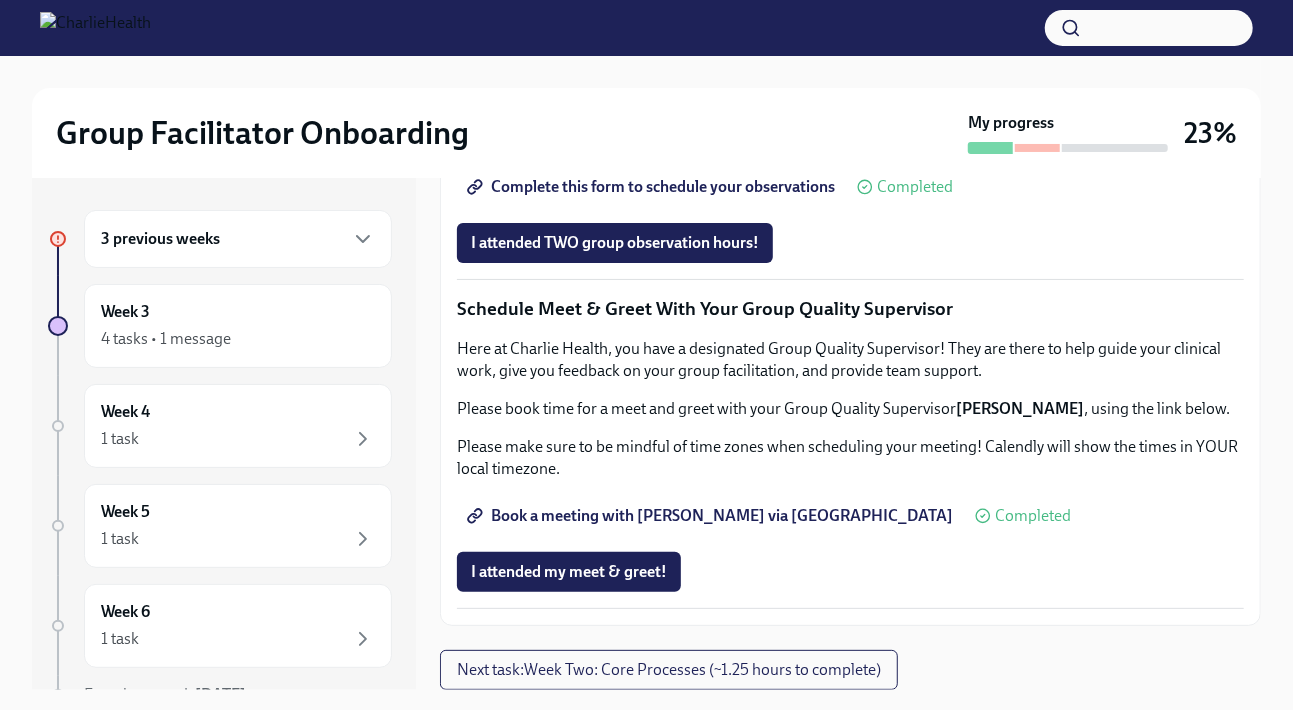 click on "3 previous weeks" at bounding box center [238, 239] 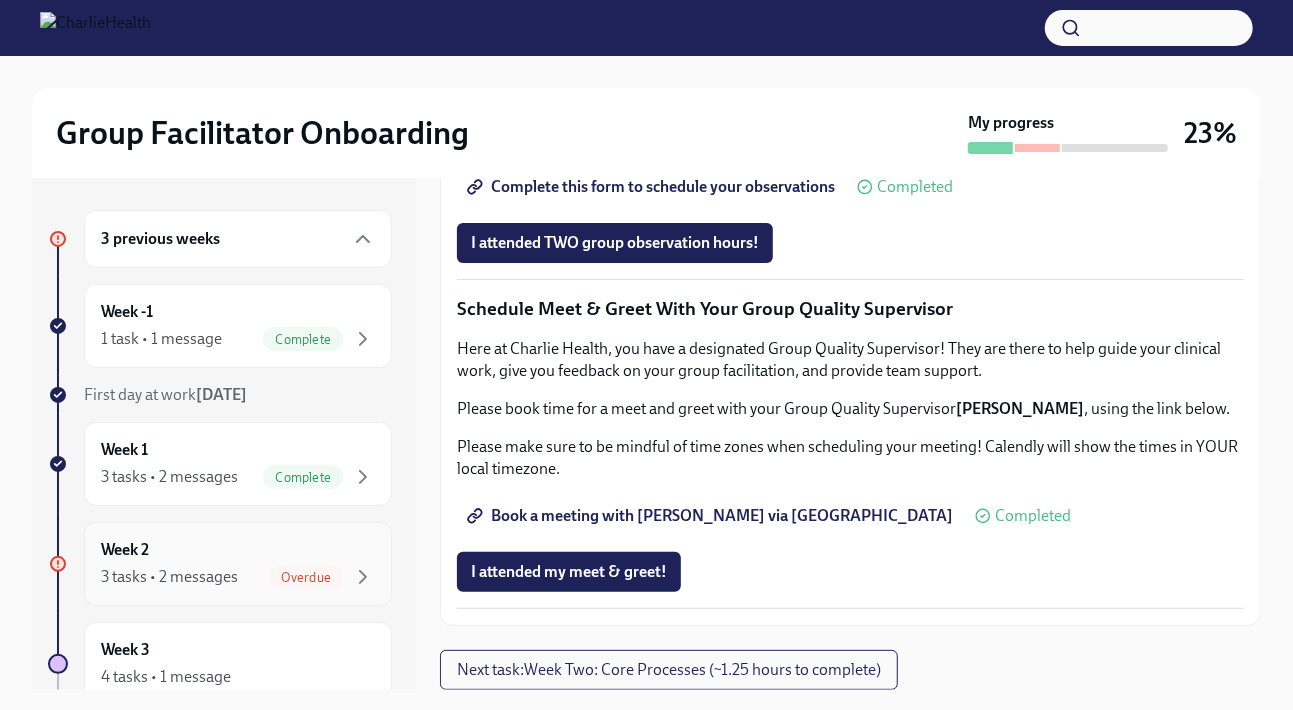 click on "3 tasks • 2 messages" at bounding box center [169, 577] 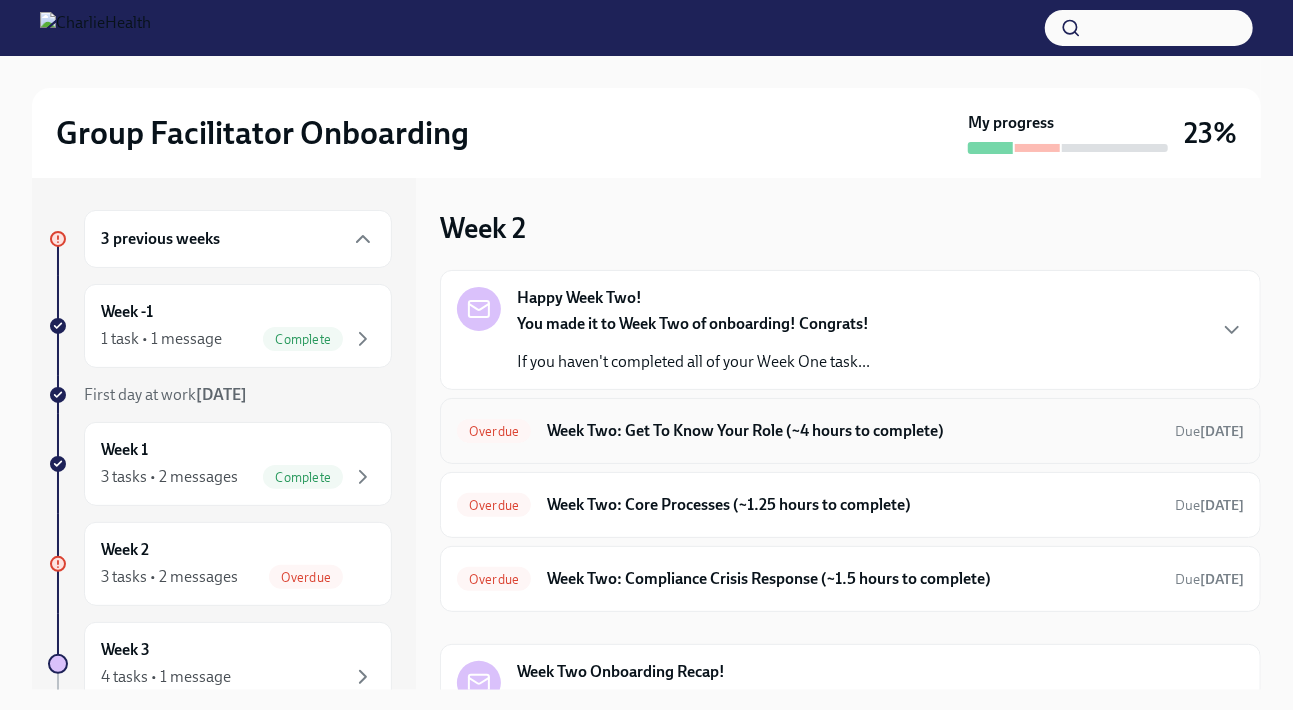 click on "Week Two: Get To Know Your Role (~4 hours to complete)" at bounding box center [853, 431] 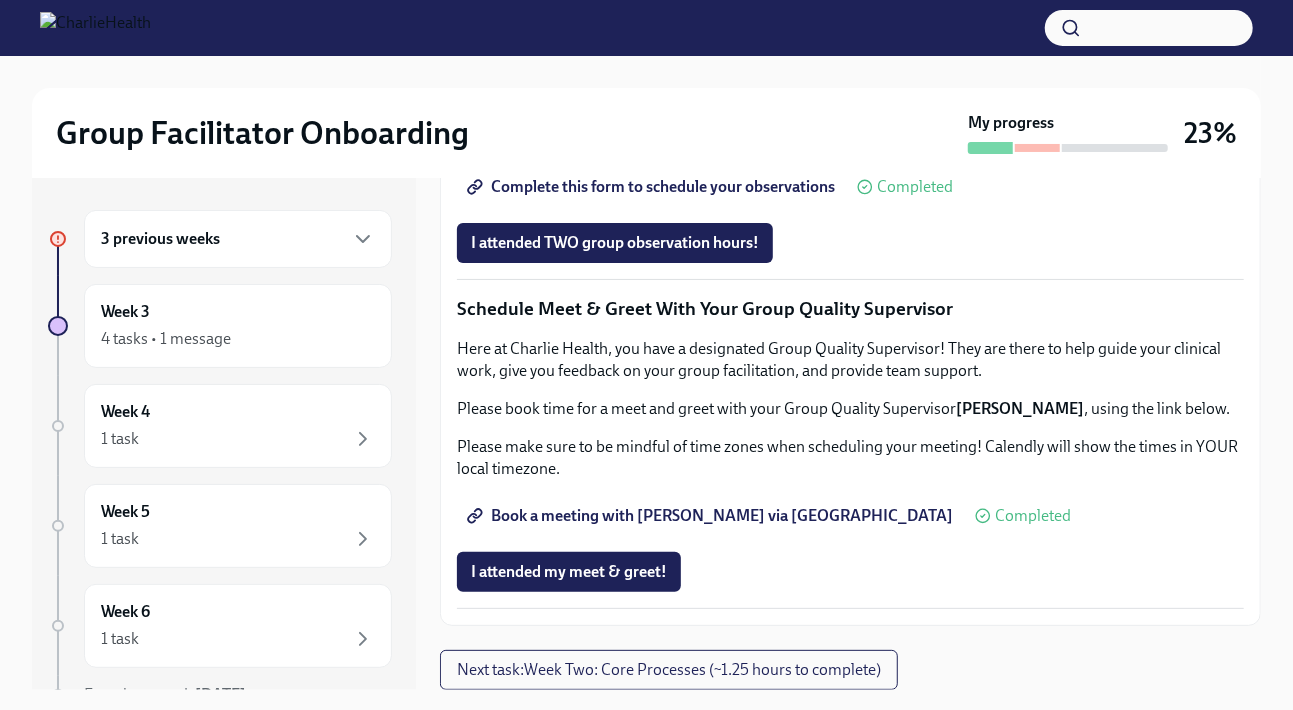 scroll, scrollTop: 1953, scrollLeft: 0, axis: vertical 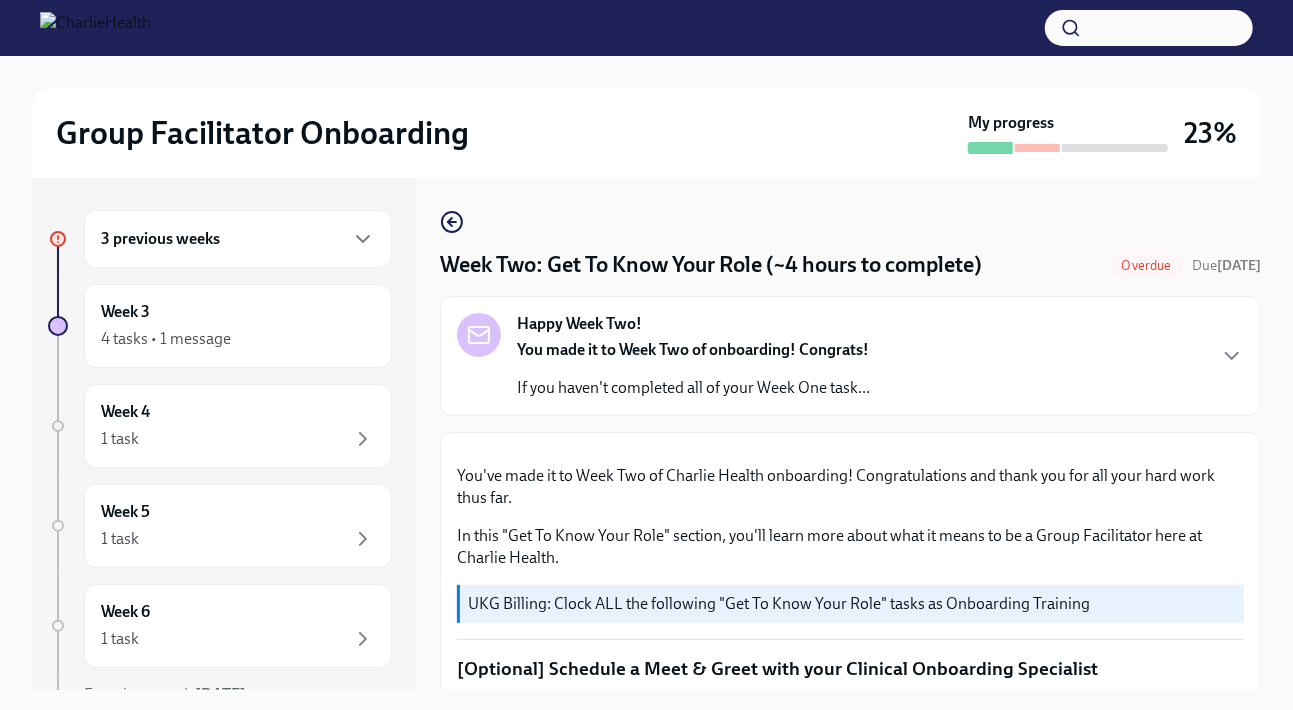 click on "You made it to Week Two of onboarding! Congrats!" at bounding box center [693, 349] 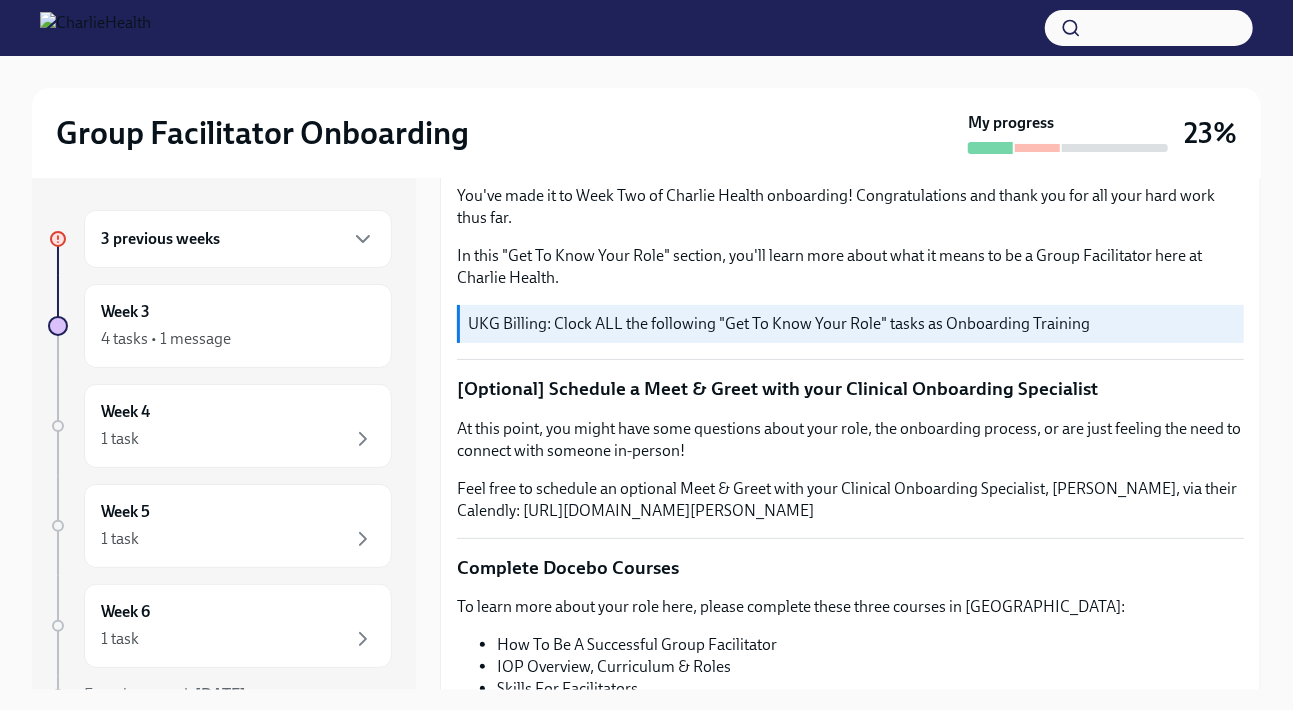scroll, scrollTop: 662, scrollLeft: 0, axis: vertical 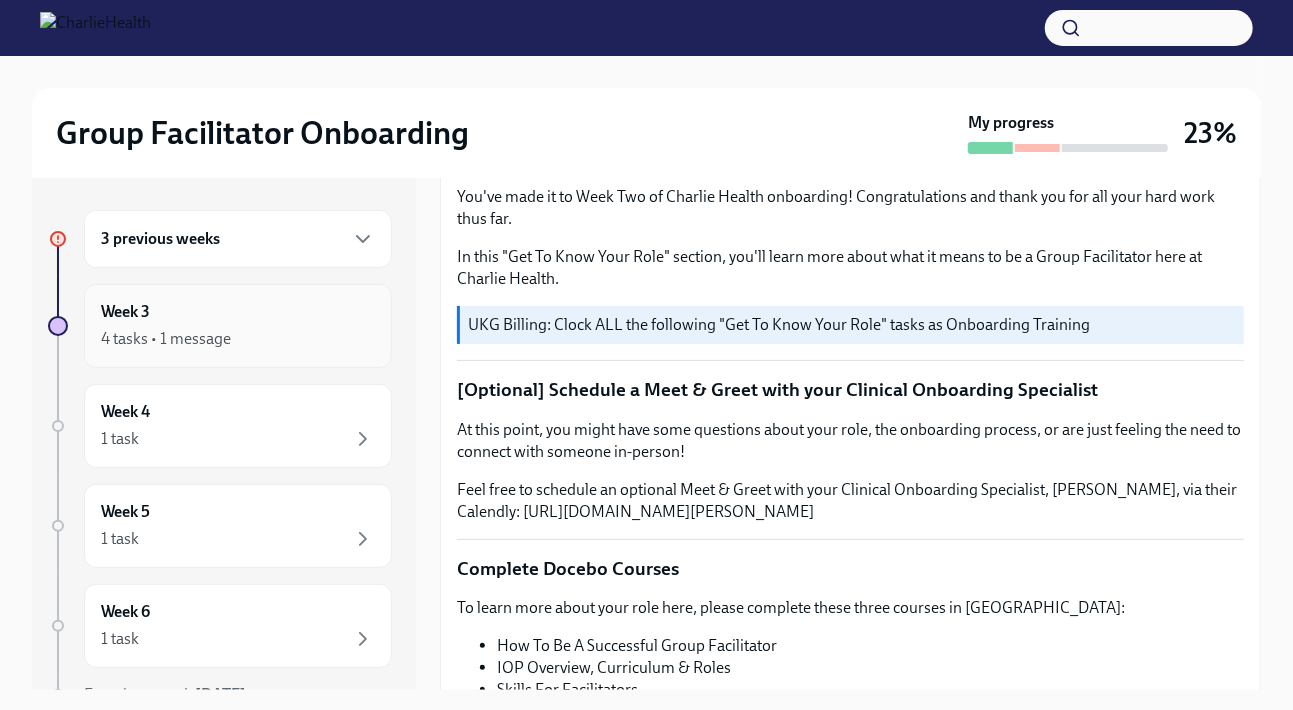 click on "Week 3 4 tasks • 1 message" at bounding box center [238, 326] 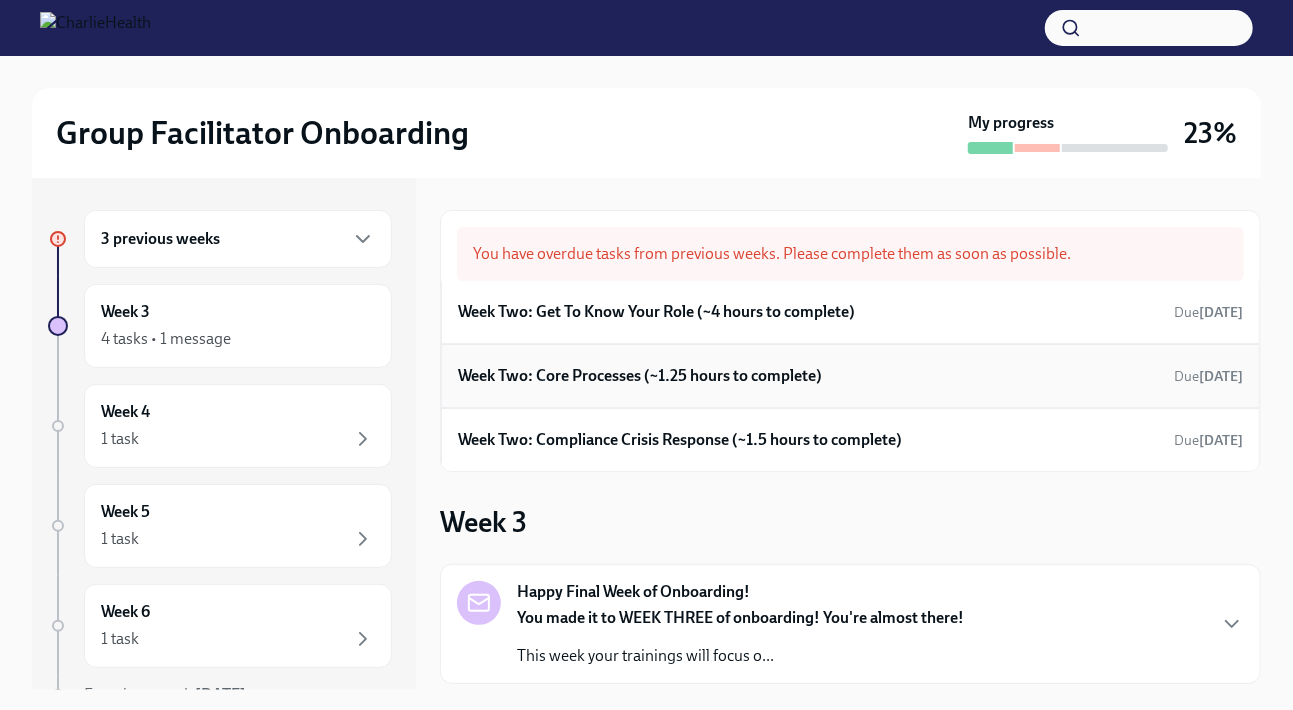click on "Week Two: Core Processes (~1.25 hours to complete)" at bounding box center (640, 376) 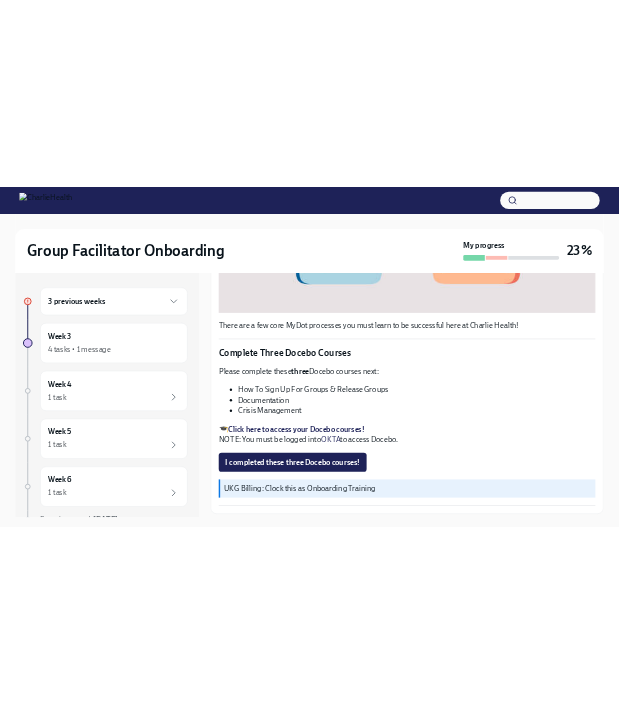 scroll, scrollTop: 725, scrollLeft: 0, axis: vertical 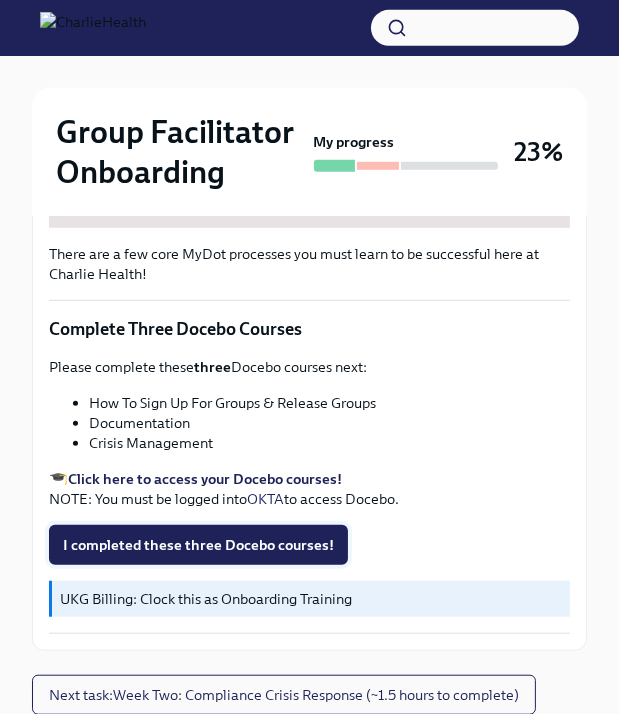 click on "I completed these three Docebo courses!" at bounding box center [198, 545] 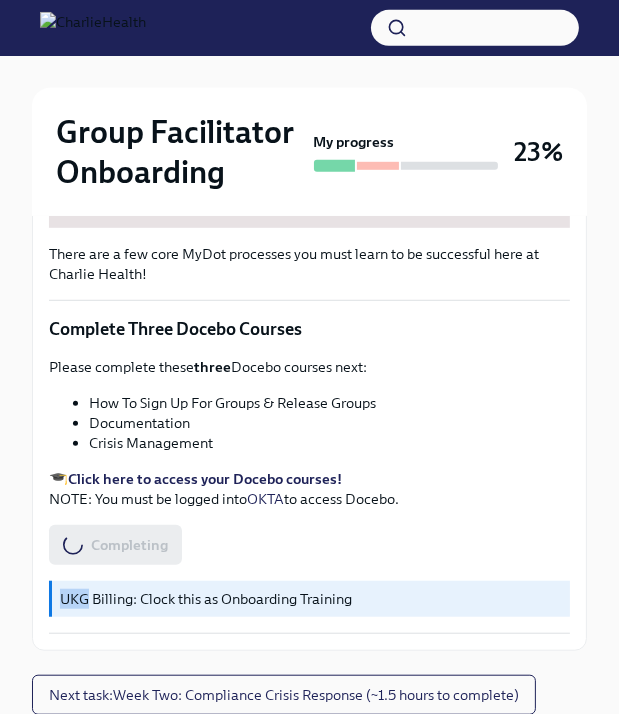 click on "Completing" at bounding box center [309, 545] 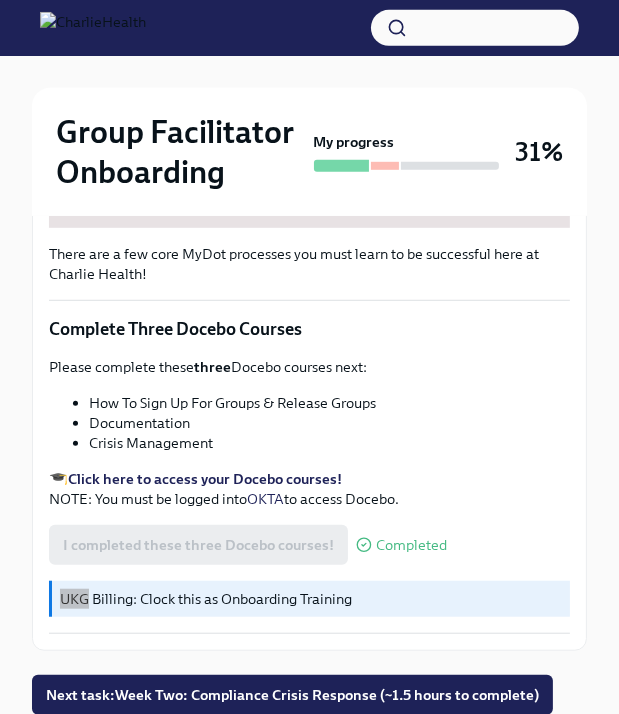 scroll, scrollTop: 824, scrollLeft: 0, axis: vertical 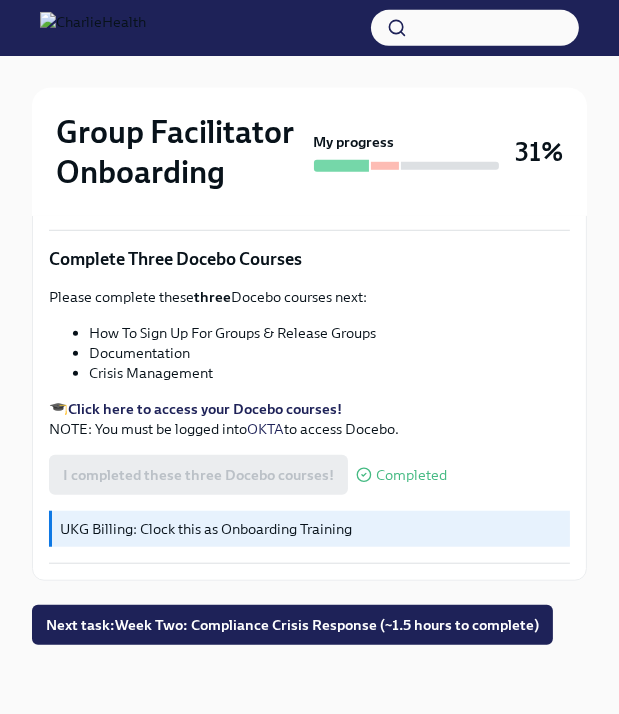 click on "Please complete these  three  Docebo courses next:
How To Sign Up For Groups & Release Groups
Documentation
Crisis Management
🎓  Click here to access your Docebo courses!
NOTE: You must be logged into  OKTA  to access Docebo." at bounding box center [309, 363] 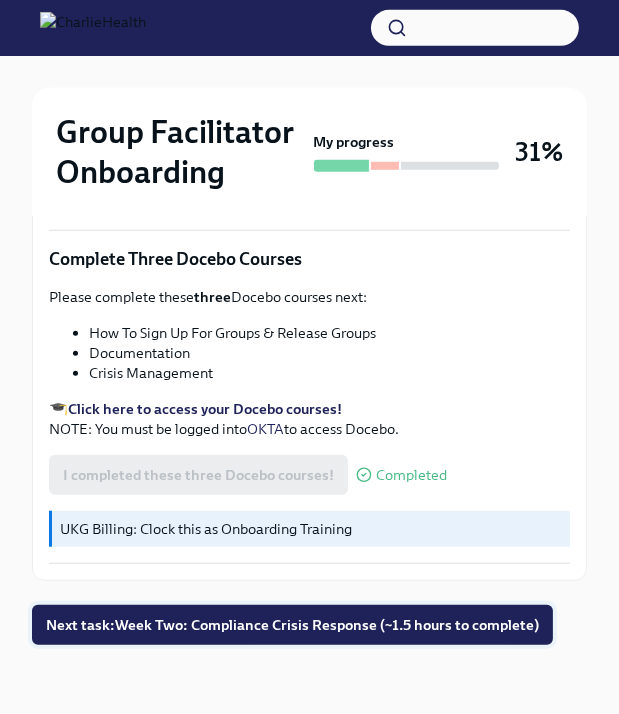 click on "Next task :  Week Two: Compliance Crisis Response (~1.5 hours to complete)" at bounding box center (292, 625) 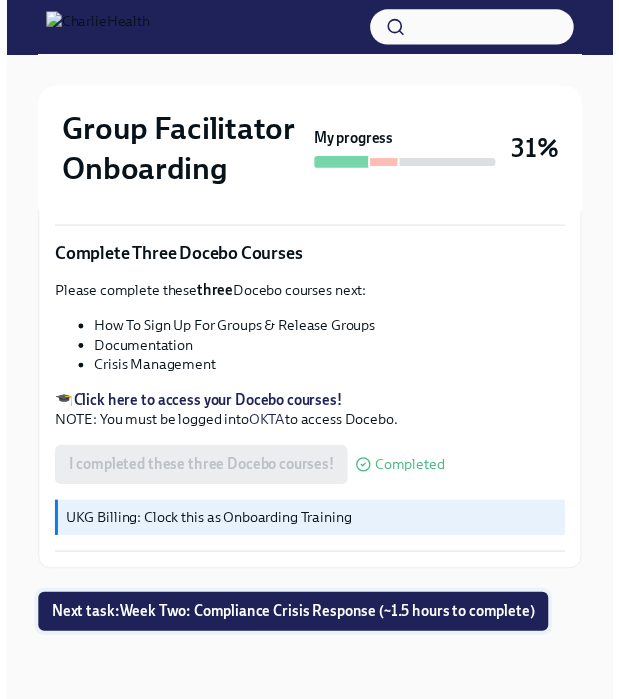 scroll, scrollTop: 824, scrollLeft: 0, axis: vertical 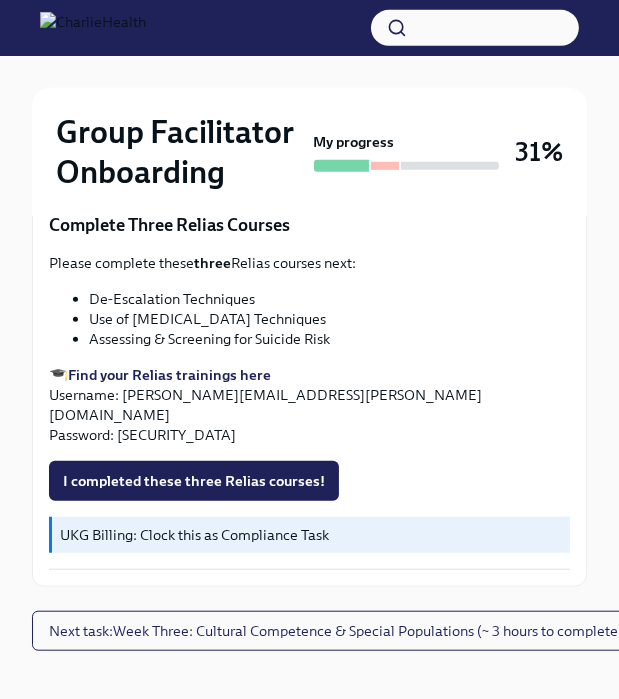 click on "Assessing & Screening for Suicide Risk" at bounding box center (329, 339) 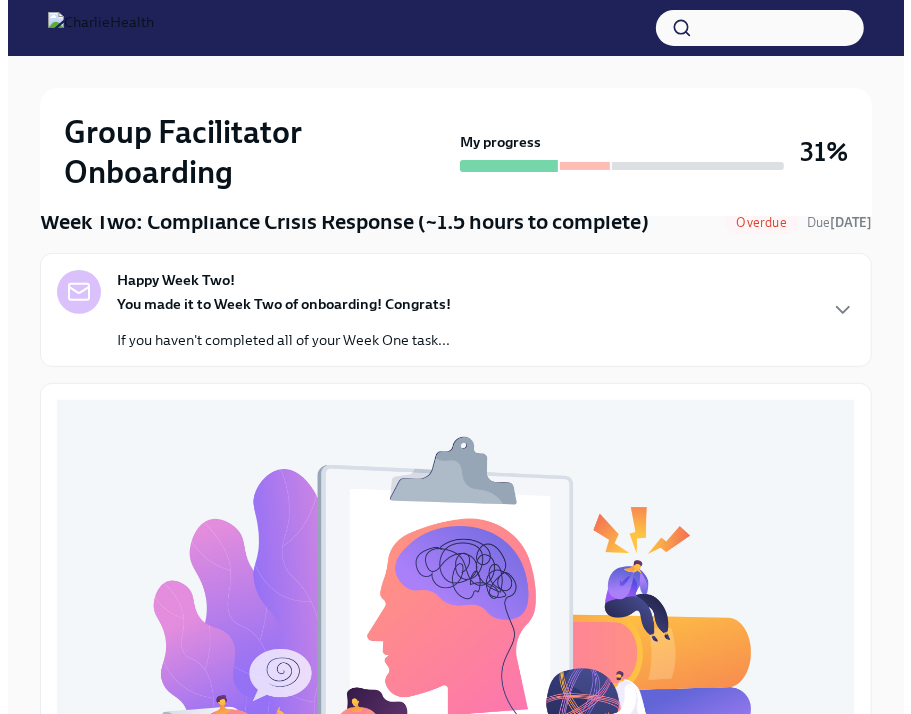 scroll, scrollTop: 107, scrollLeft: 0, axis: vertical 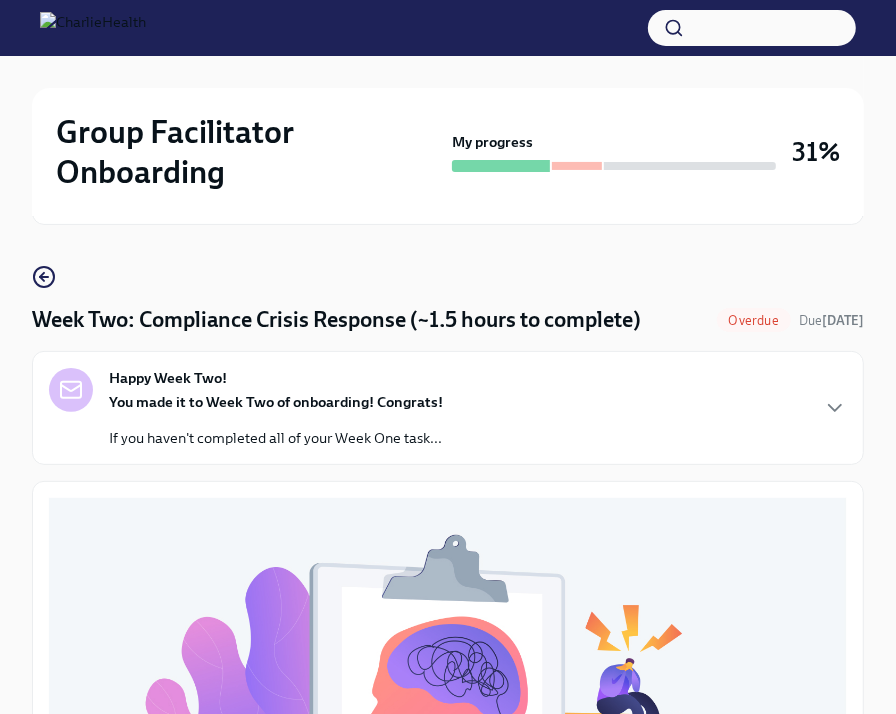 click at bounding box center (448, 28) 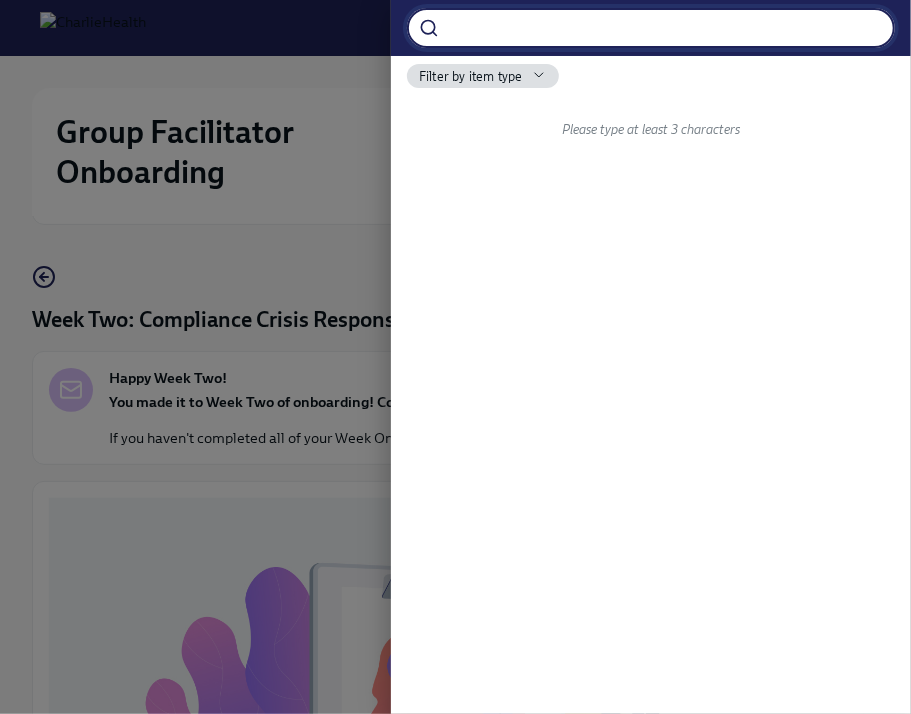 click at bounding box center [671, 28] 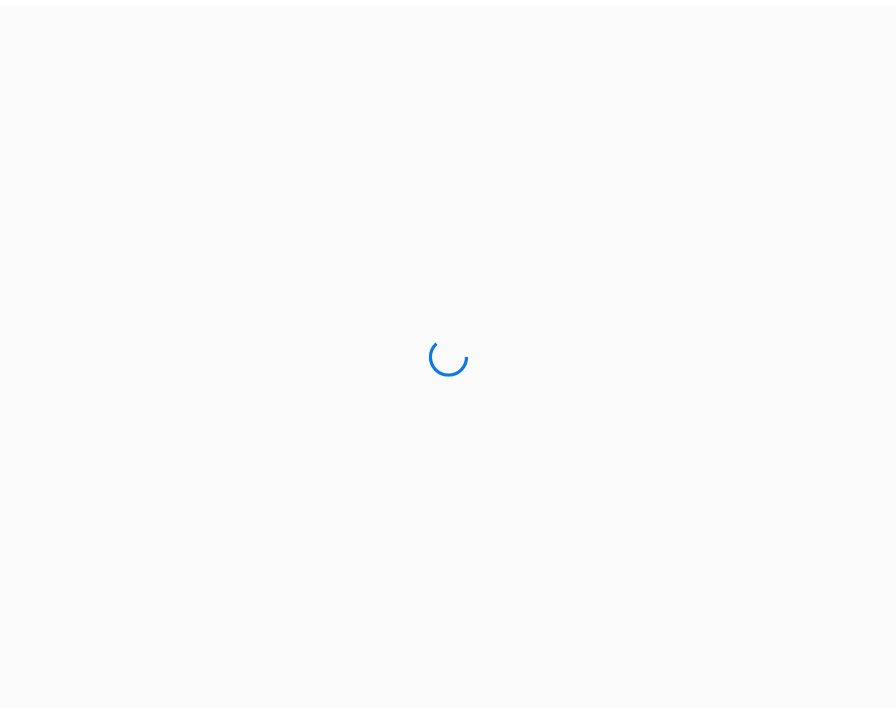 scroll, scrollTop: 0, scrollLeft: 0, axis: both 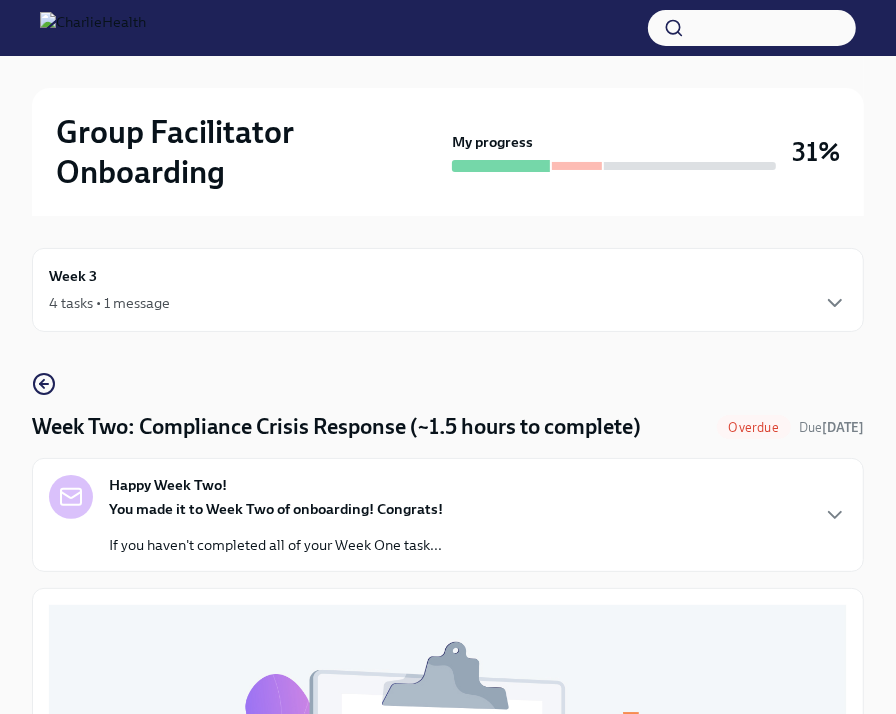 click 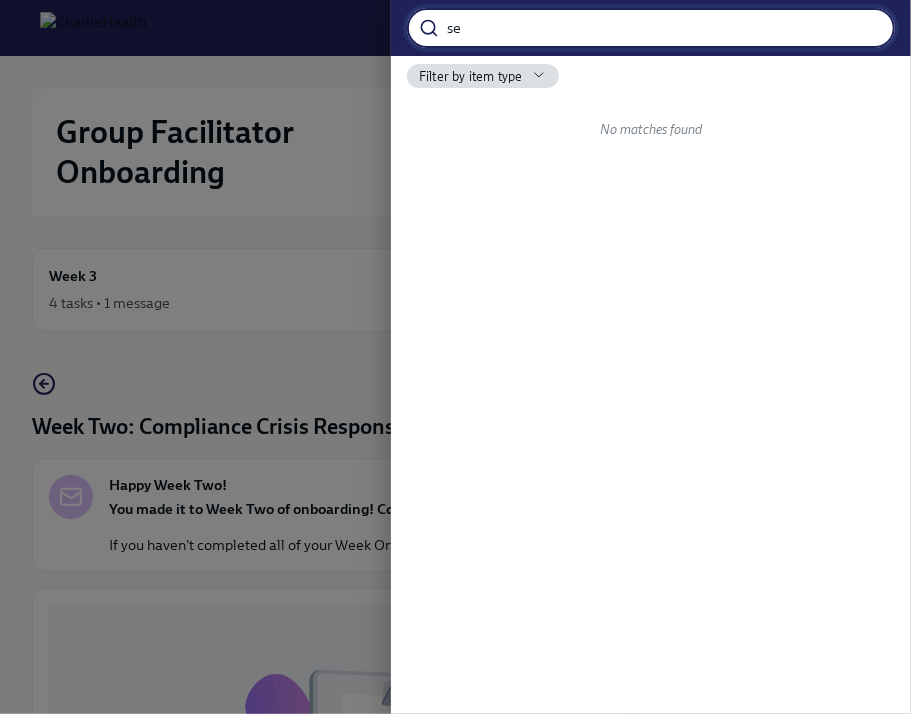 type on "s" 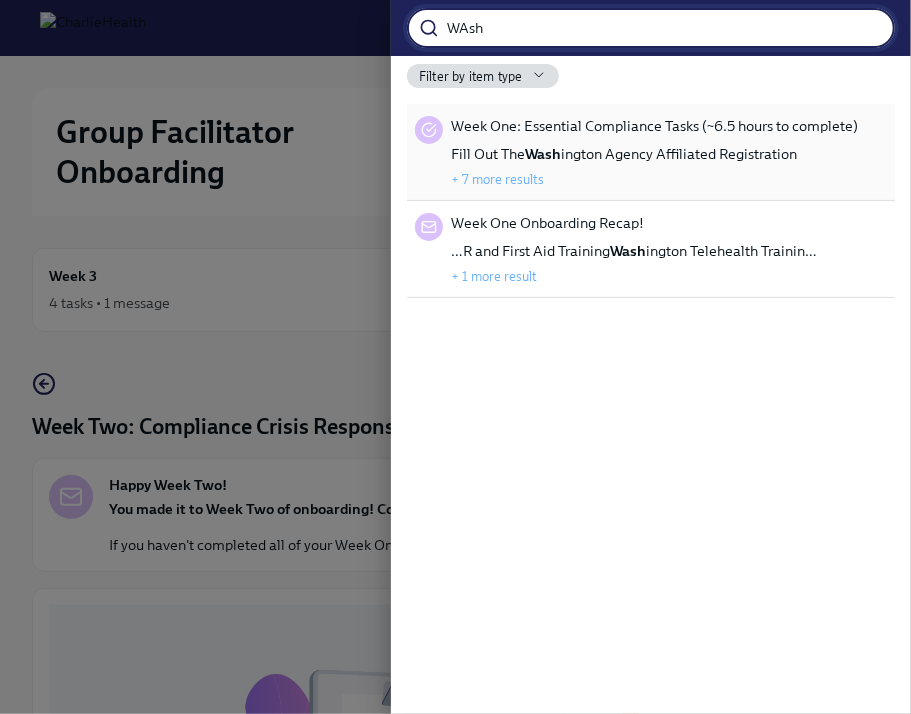 type on "WAsh" 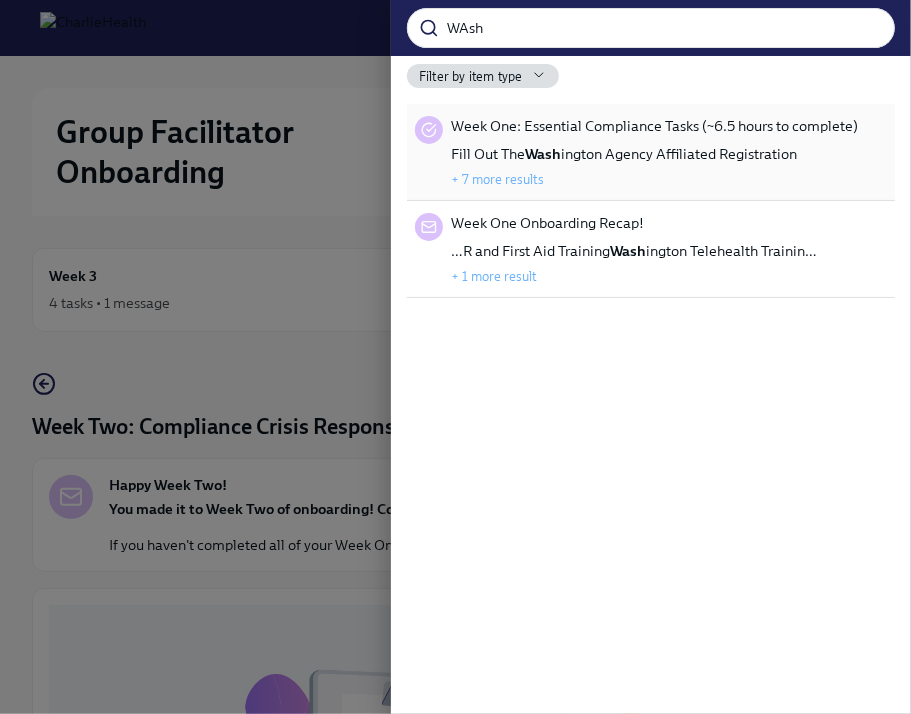 click on "Week One: Essential Compliance Tasks (~6.5 hours to complete) Fill Out The  Wash ington Agency Affiliated Registration + 7 more results" at bounding box center (654, 152) 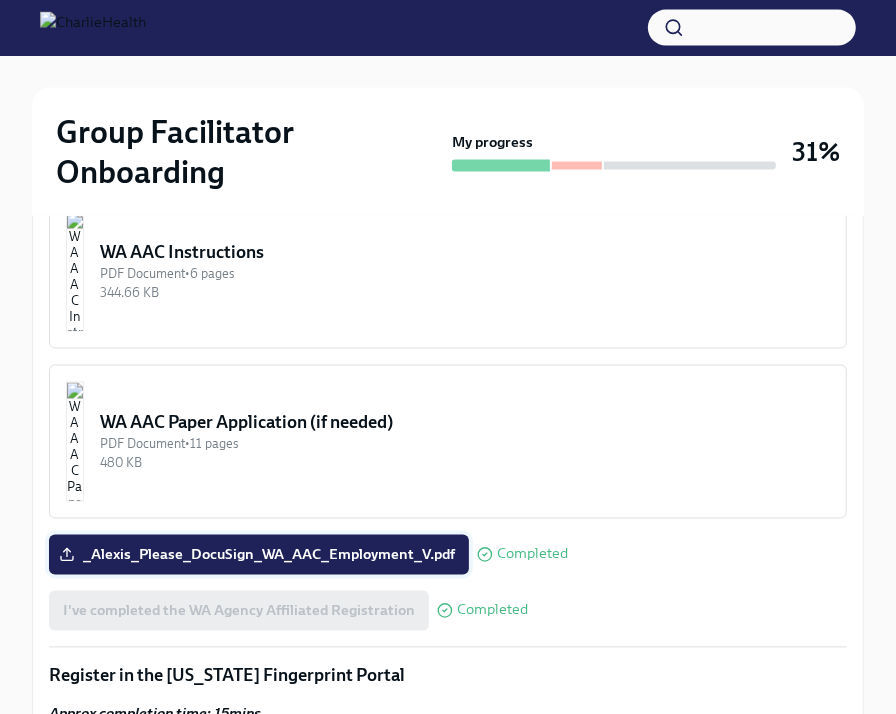scroll, scrollTop: 1701, scrollLeft: 0, axis: vertical 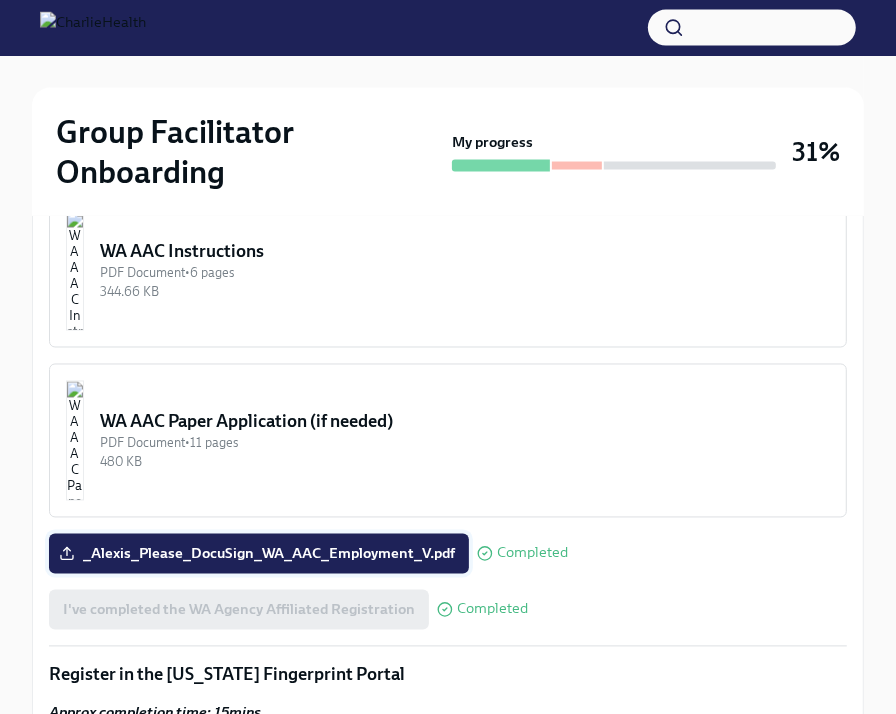 click on "_Alexis_Please_DocuSign_WA_AAC_Employment_V.pdf" at bounding box center [259, 554] 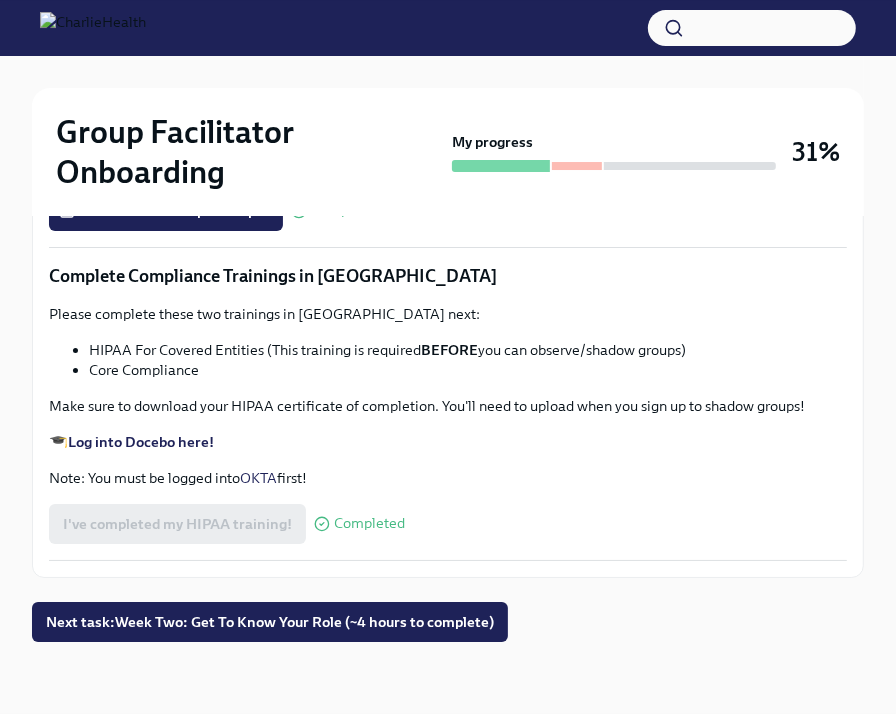 scroll, scrollTop: 4761, scrollLeft: 0, axis: vertical 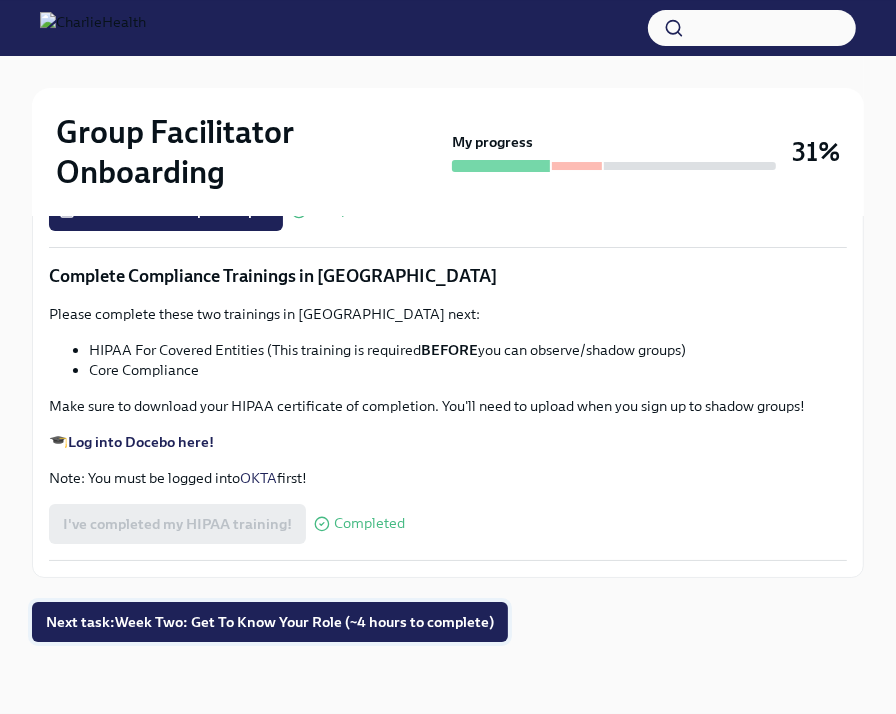 click on "Next task :  Week Two: Get To Know Your Role (~4 hours to complete)" at bounding box center (270, 622) 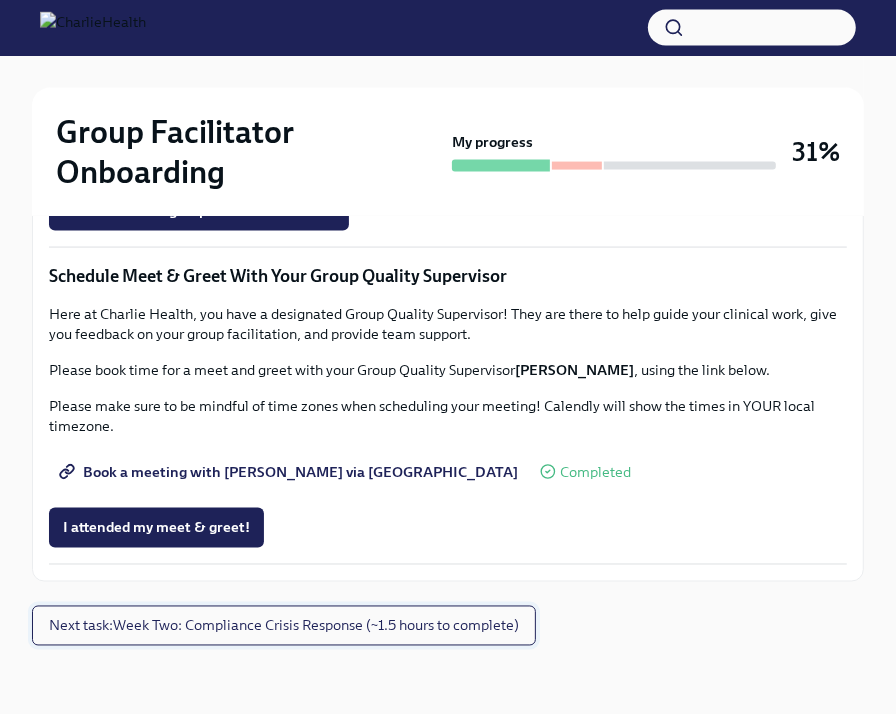 scroll, scrollTop: 2048, scrollLeft: 0, axis: vertical 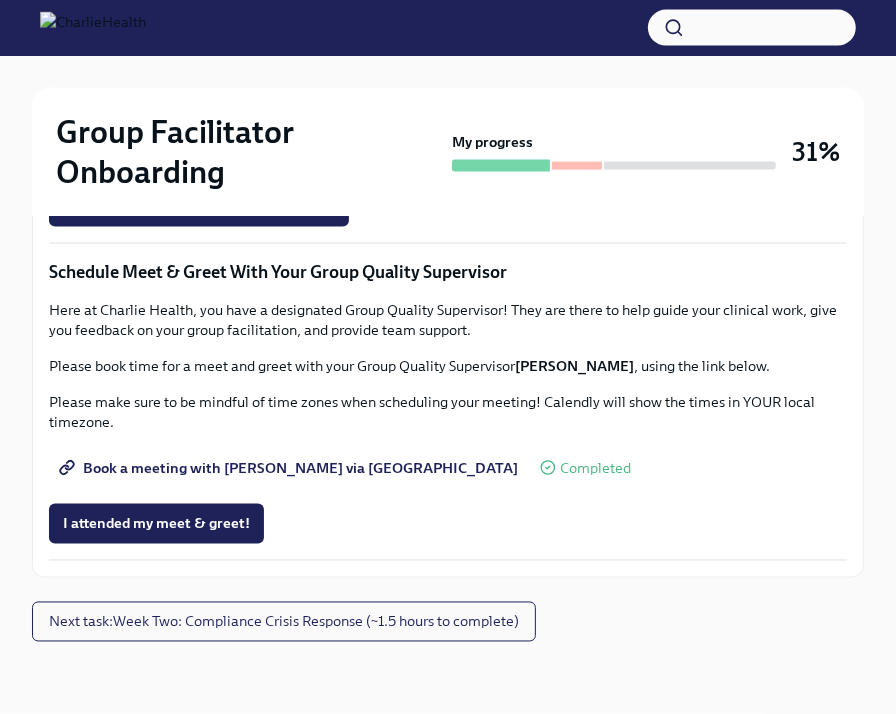 click on "You've made it to Week Two of Charlie Health onboarding! Congratulations and thank you for all your hard work thus far.
In this "Get To Know Your Role" section, you'll learn more about what it means to be a Group Facilitator here at Charlie Health. UKG Billing: Clock ALL the following "Get To Know Your Role" tasks as Onboarding Training [Optional] Schedule a Meet & Greet with your Clinical Onboarding Specialist At this point, you might have some questions about your role, the onboarding process, or are just feeling the need to connect with someone in-person!
Feel free to schedule an optional Meet & Greet with your Clinical Onboarding Specialist, Keenan Nessl, via their Calendly: https://calendly.com/keenan-nessl-charliehealth Complete Docebo Courses To learn more about your role here, please complete these three courses in Docebo:
How To Be A Successful Group Facilitator
IOP Overview, Curriculum & Roles
Skills For Facilitators
🎓  Click here to access your Docebo!
OKTA  to access Docebo!" at bounding box center (448, -144) 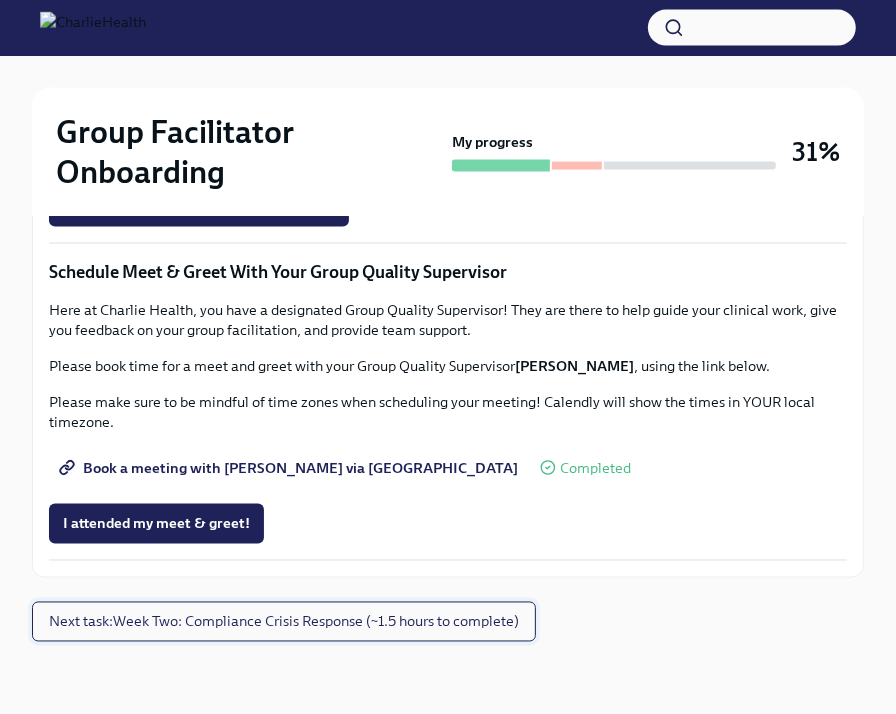 click on "Next task :  Week Two: Compliance Crisis Response (~1.5 hours to complete)" at bounding box center [284, 622] 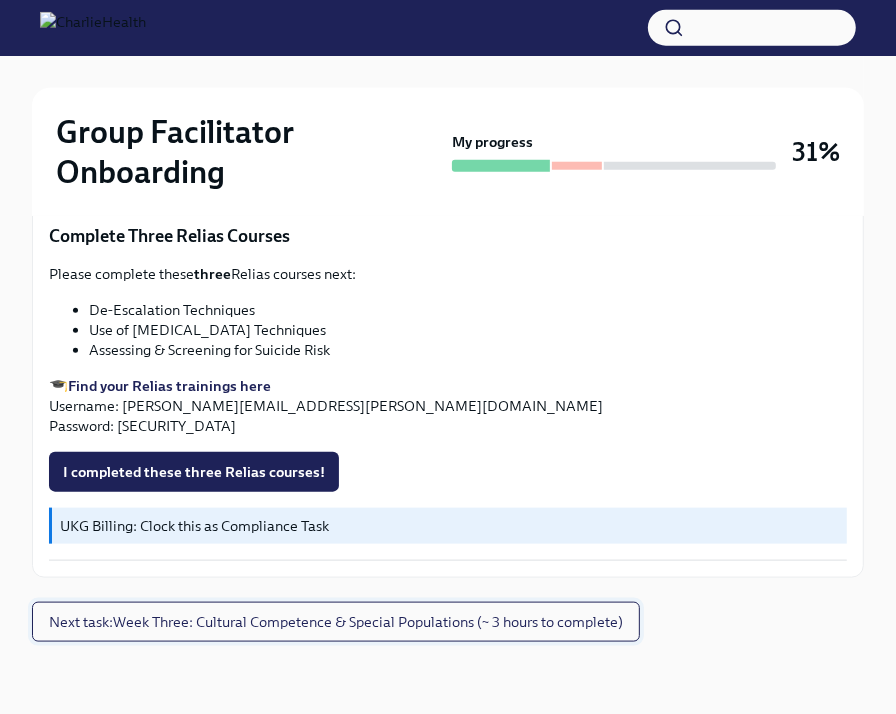 scroll, scrollTop: 945, scrollLeft: 0, axis: vertical 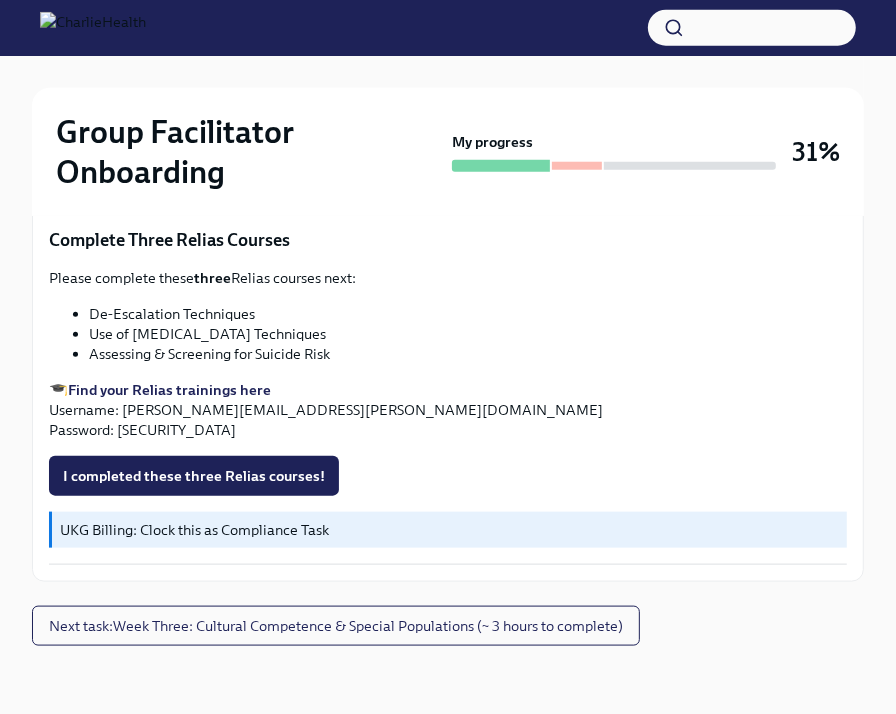 click on "As an IOP program, our clients are frequently in crisis. To best prepare you, please take the following three crisis courses in Relias. Complete Three Relias Courses Please complete these  three  Relias courses next:
De-Escalation Techniques
Use of Crisis Intervention Techniques
Assessing & Screening for Suicide Risk
🎓  Find your Relias trainings here
Username: alexis.shepherd@charliehealth.com
Password: ch1234 I completed these three Relias courses! UKG Billing: Clock this as Compliance Task" at bounding box center [448, 112] 